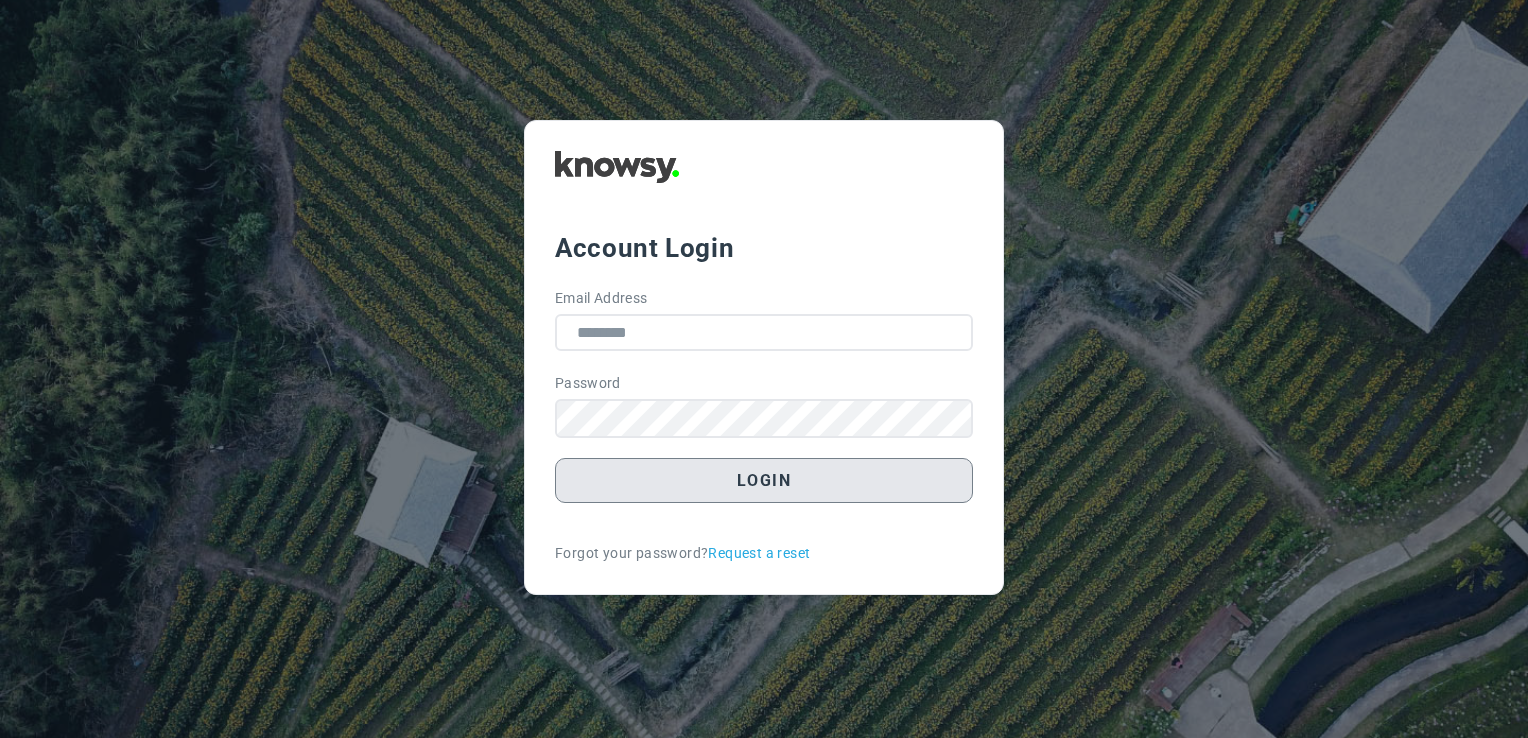 scroll, scrollTop: 0, scrollLeft: 0, axis: both 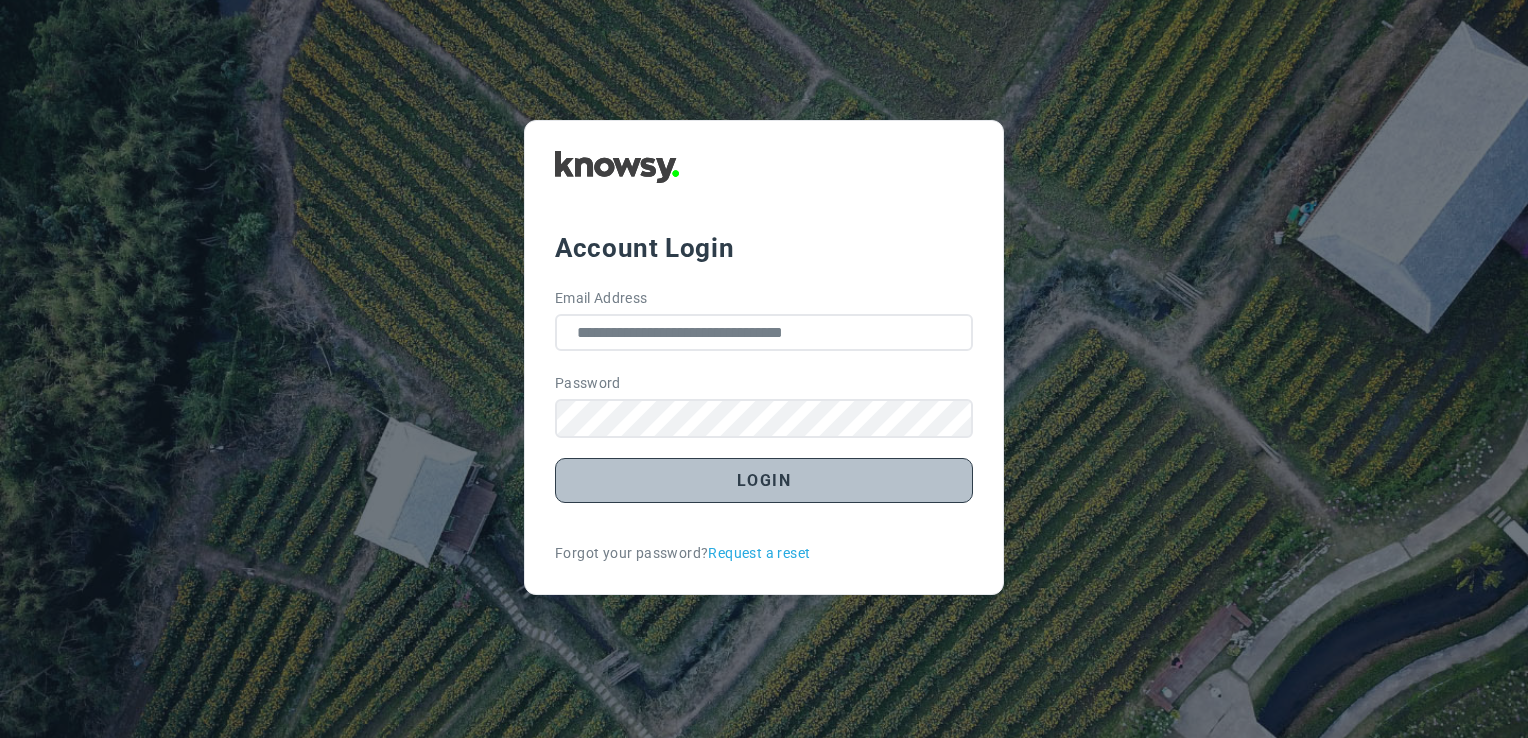 click on "Login" at bounding box center (764, 480) 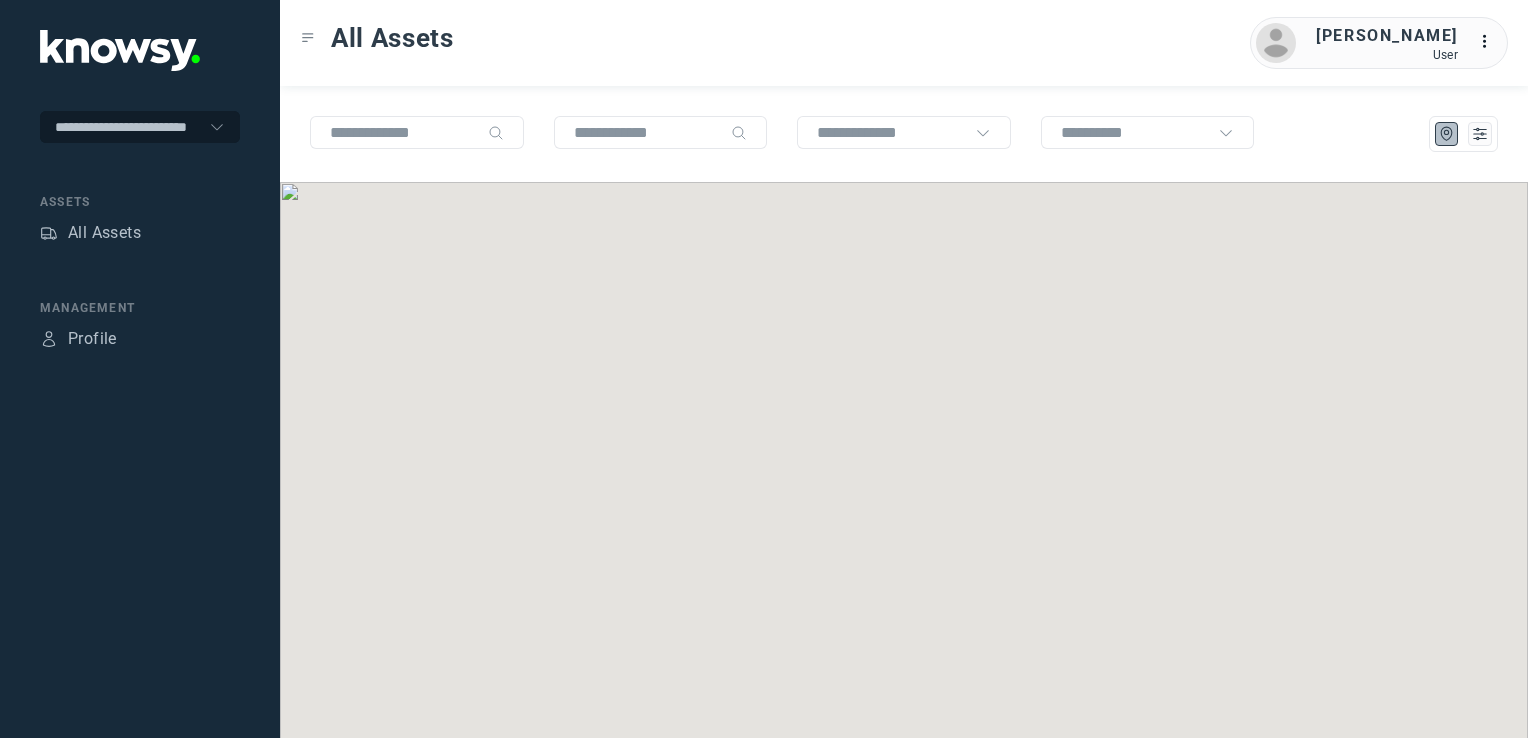 scroll, scrollTop: 0, scrollLeft: 0, axis: both 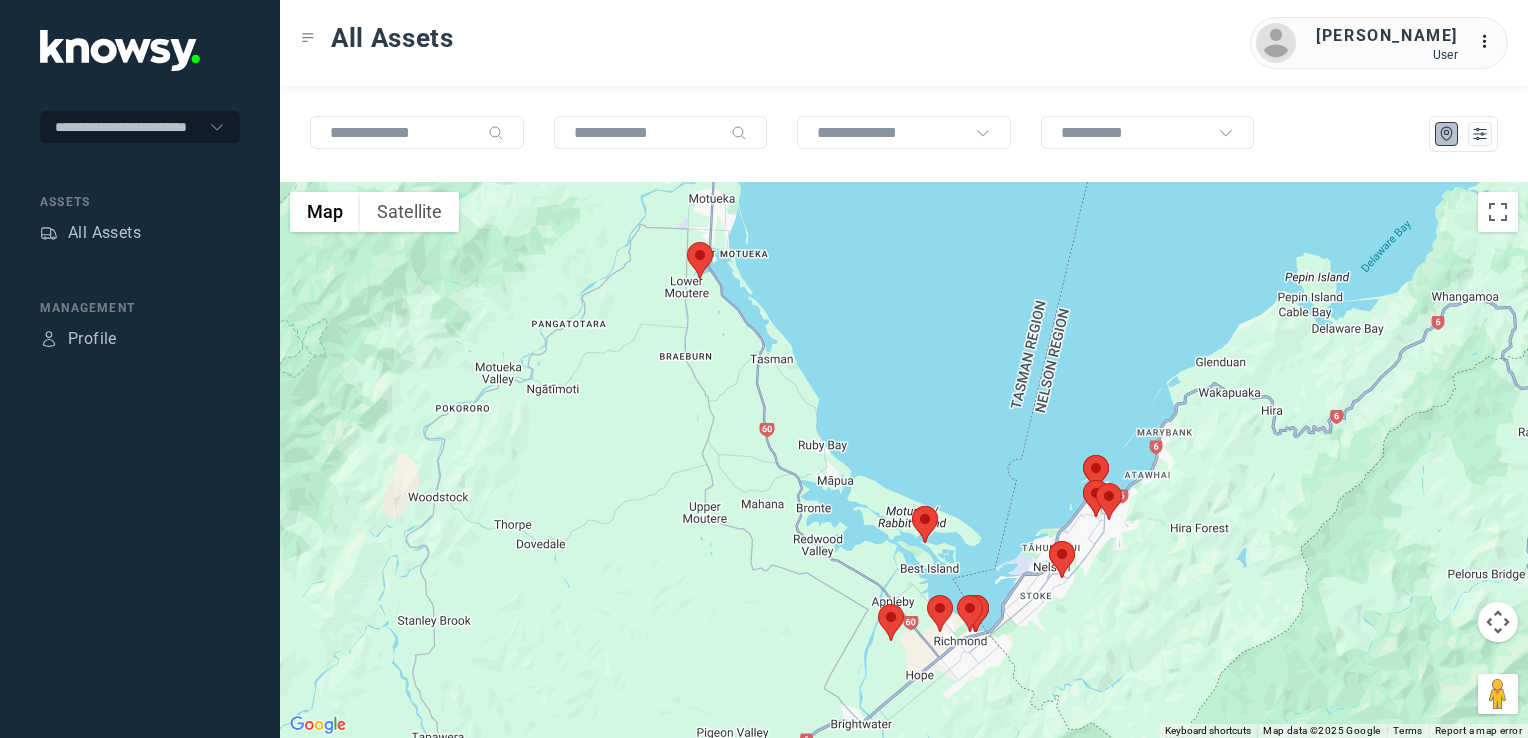click 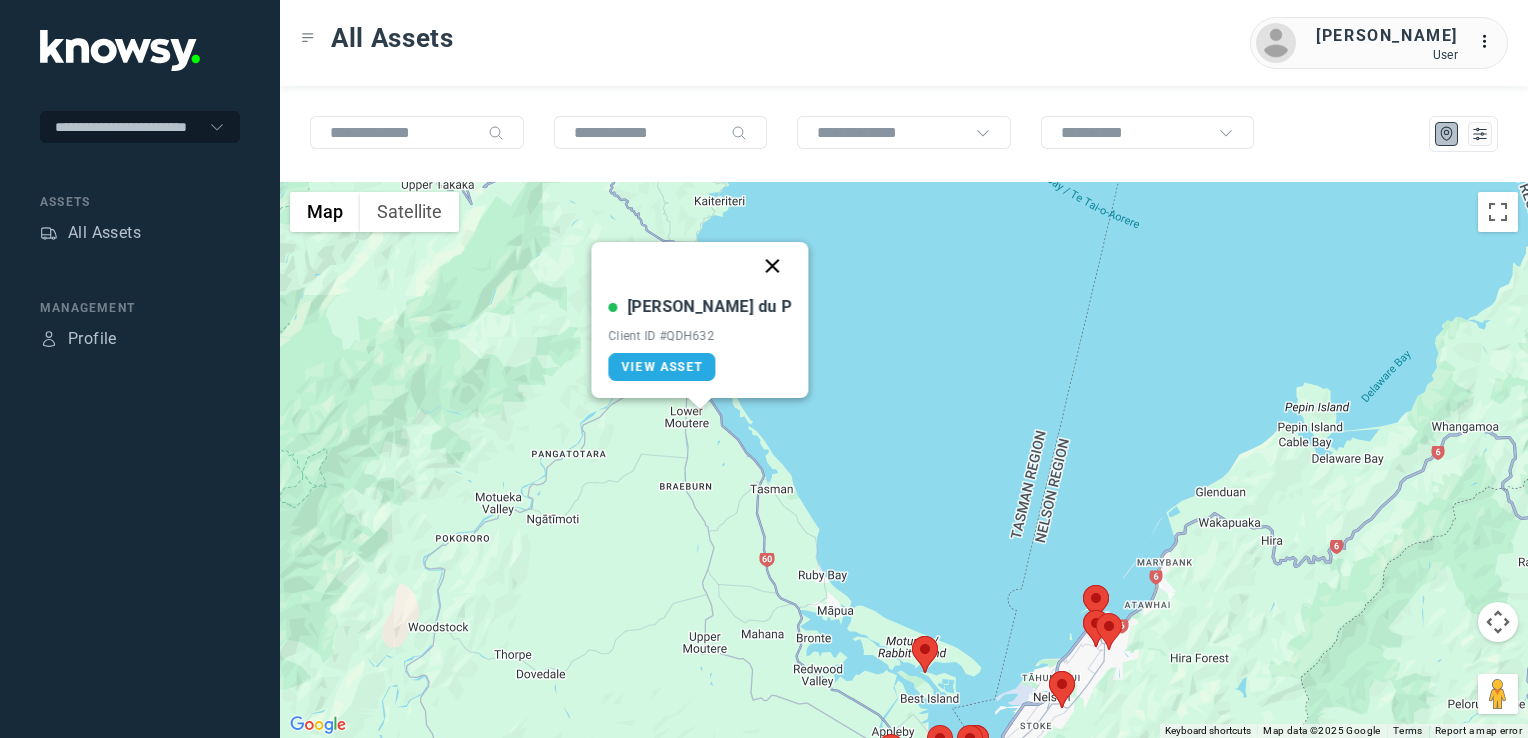 click 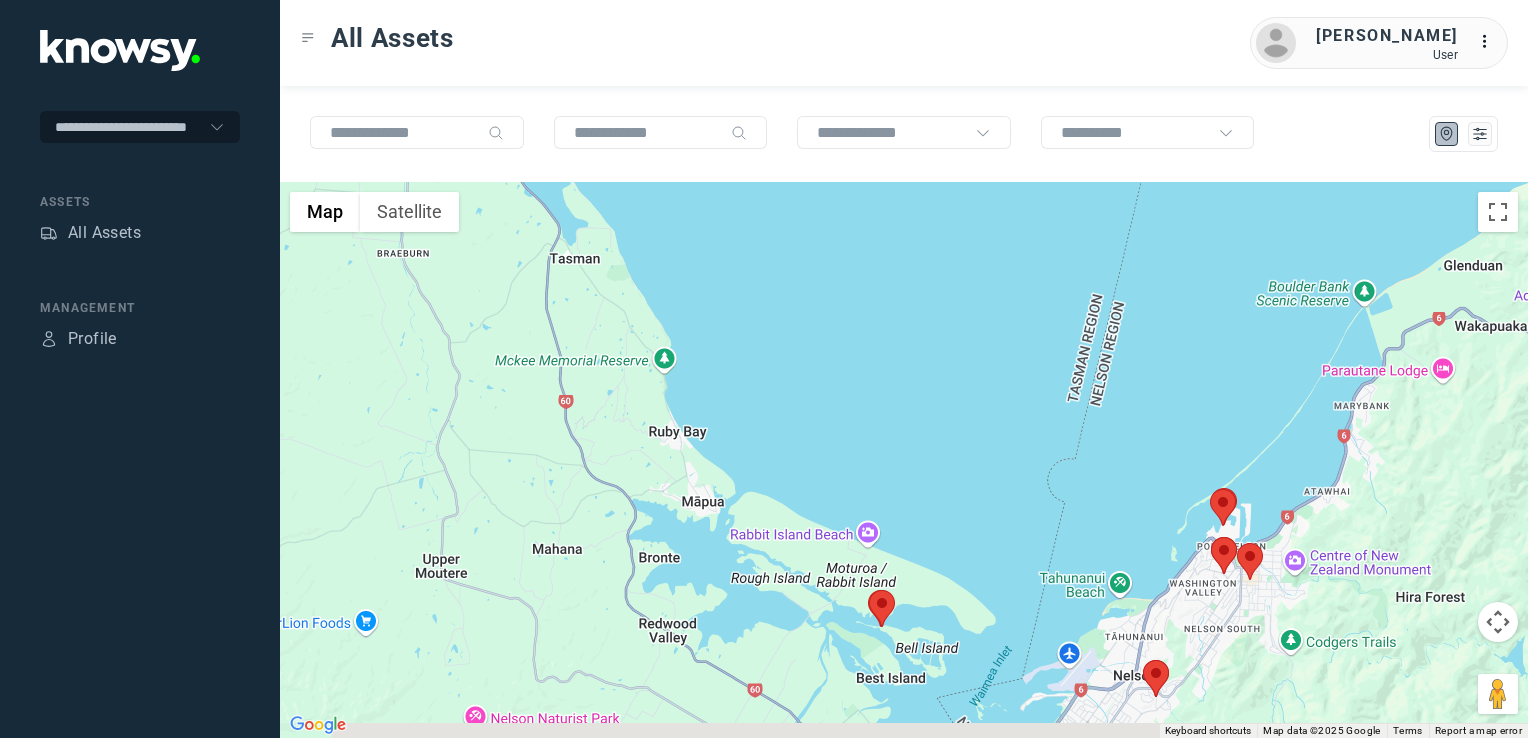 drag, startPoint x: 950, startPoint y: 640, endPoint x: 926, endPoint y: 539, distance: 103.81233 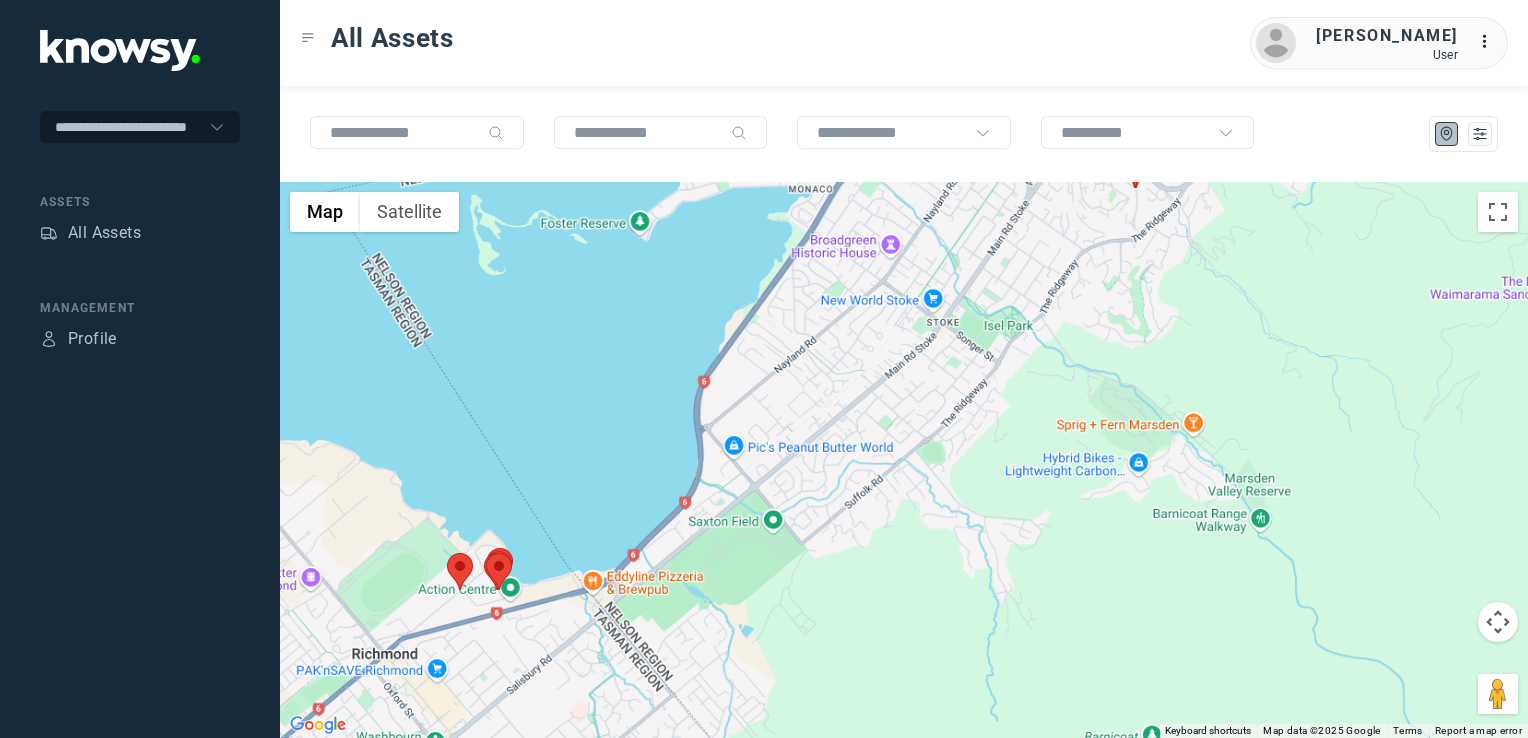 drag, startPoint x: 765, startPoint y: 591, endPoint x: 787, endPoint y: 579, distance: 25.059929 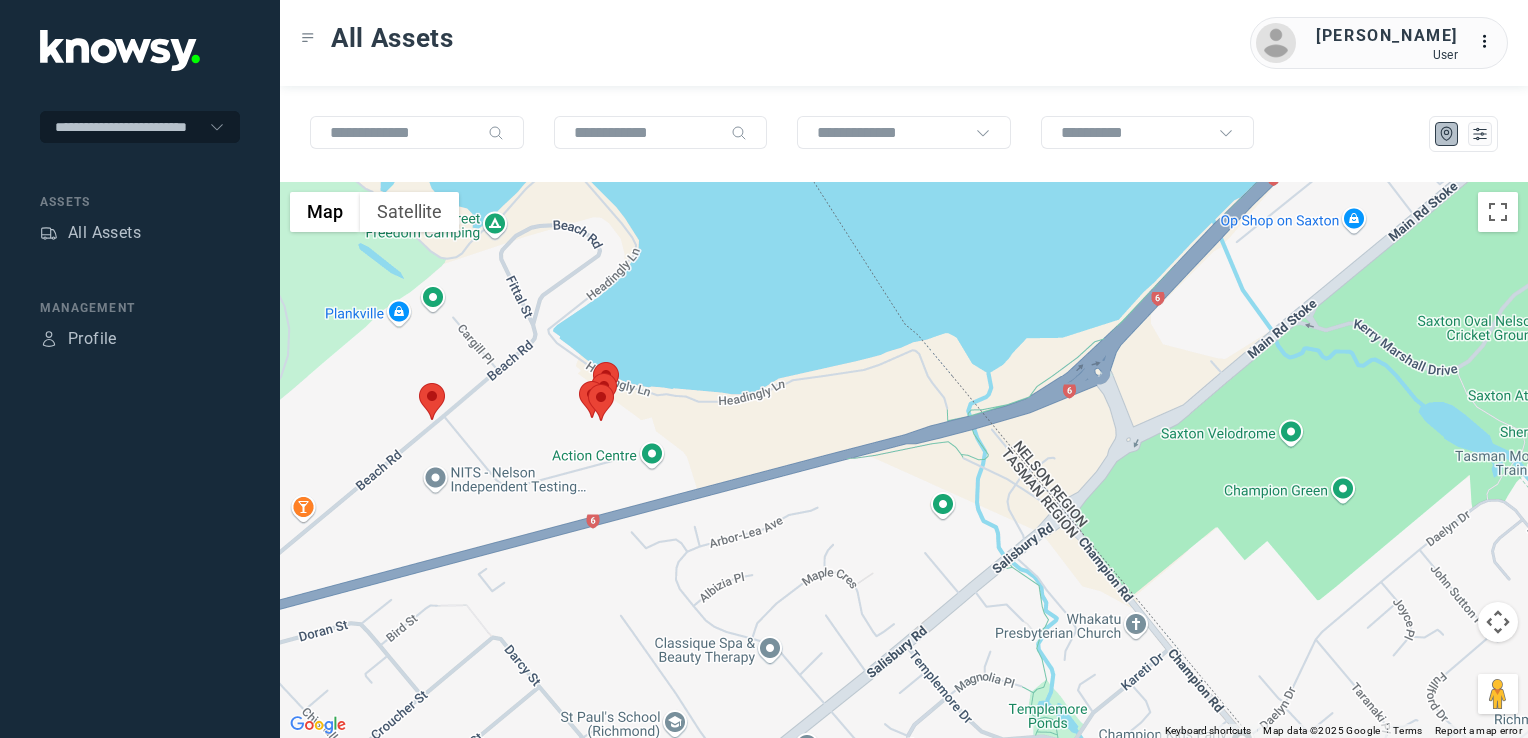 click 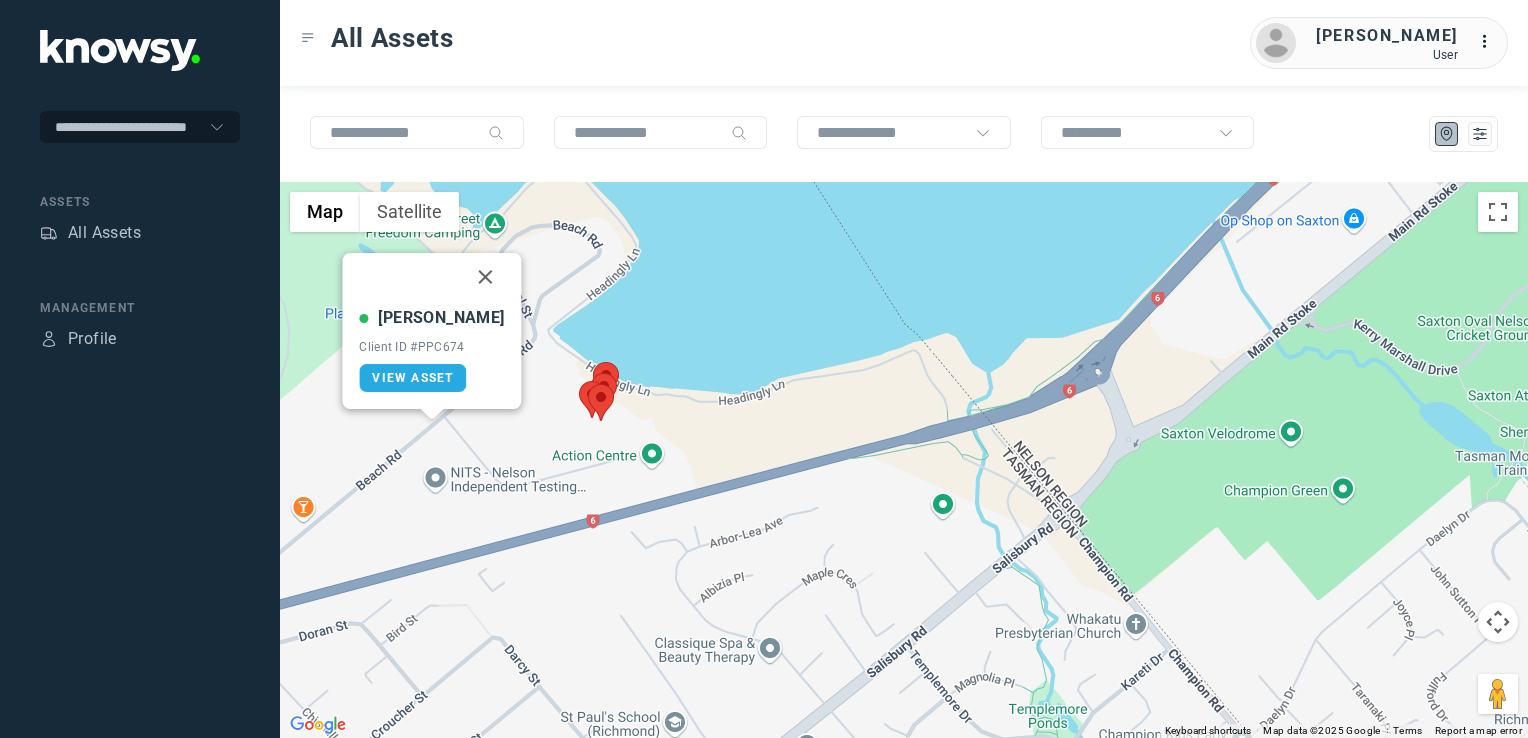 drag, startPoint x: 473, startPoint y: 274, endPoint x: 524, endPoint y: 306, distance: 60.207973 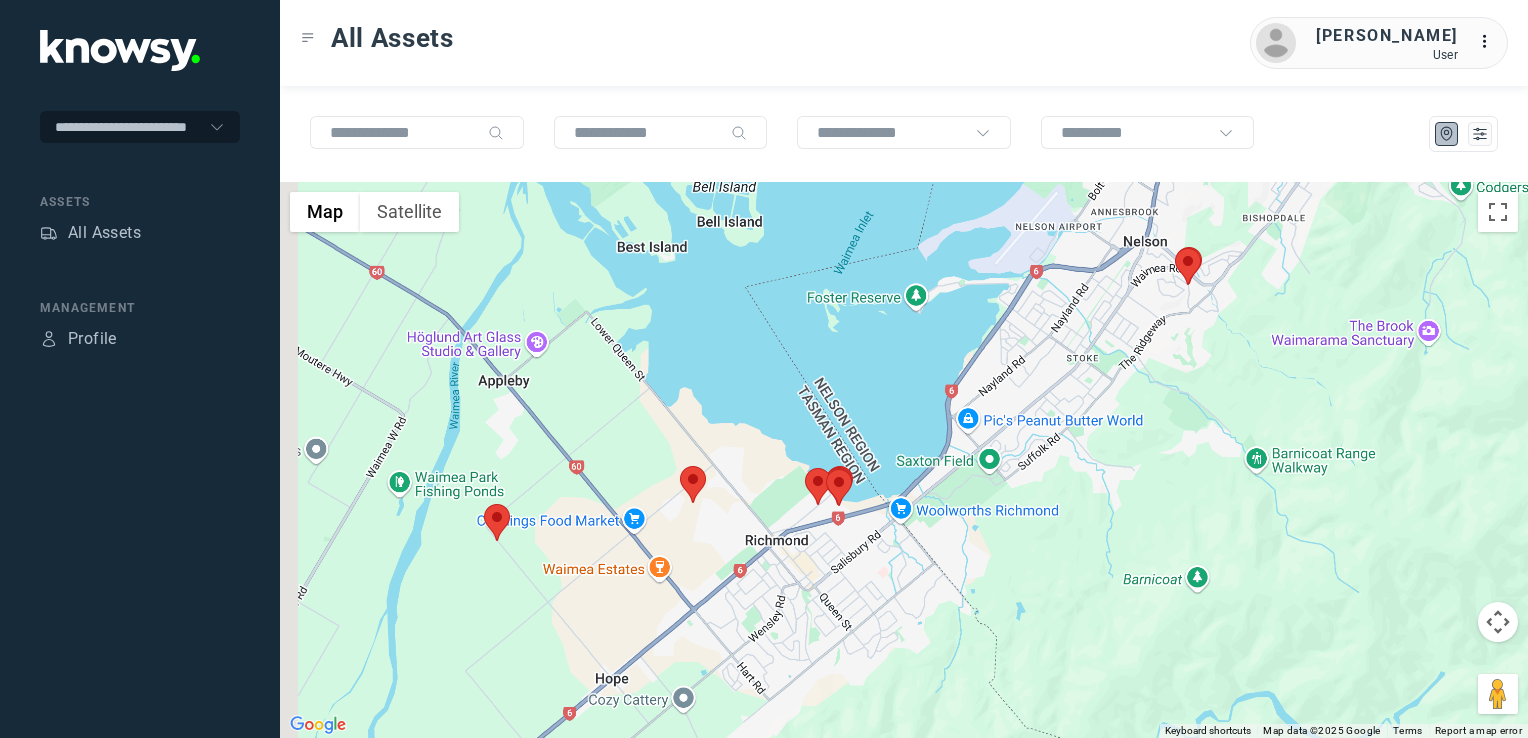 click on "To navigate, press the arrow keys." 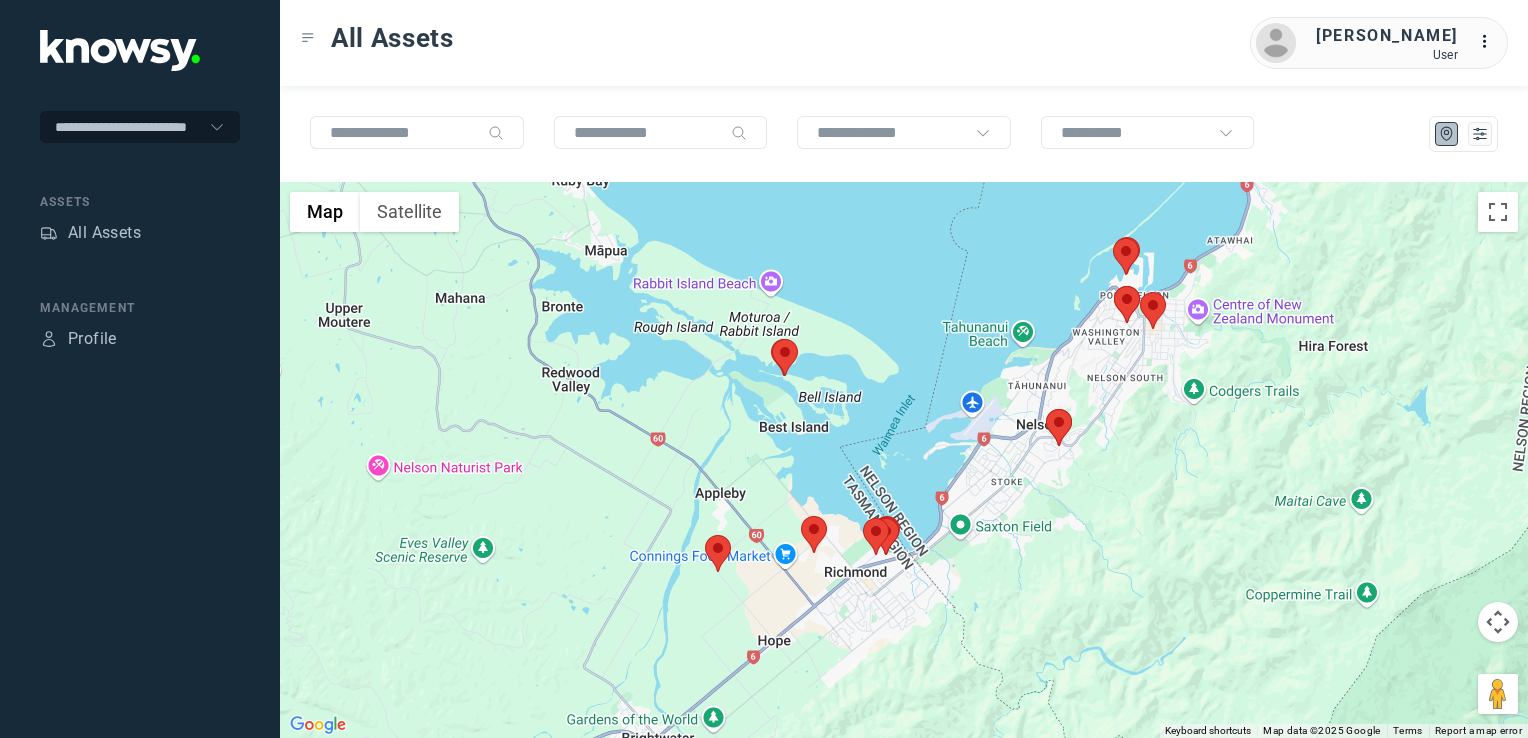 drag, startPoint x: 1105, startPoint y: 487, endPoint x: 1068, endPoint y: 536, distance: 61.400326 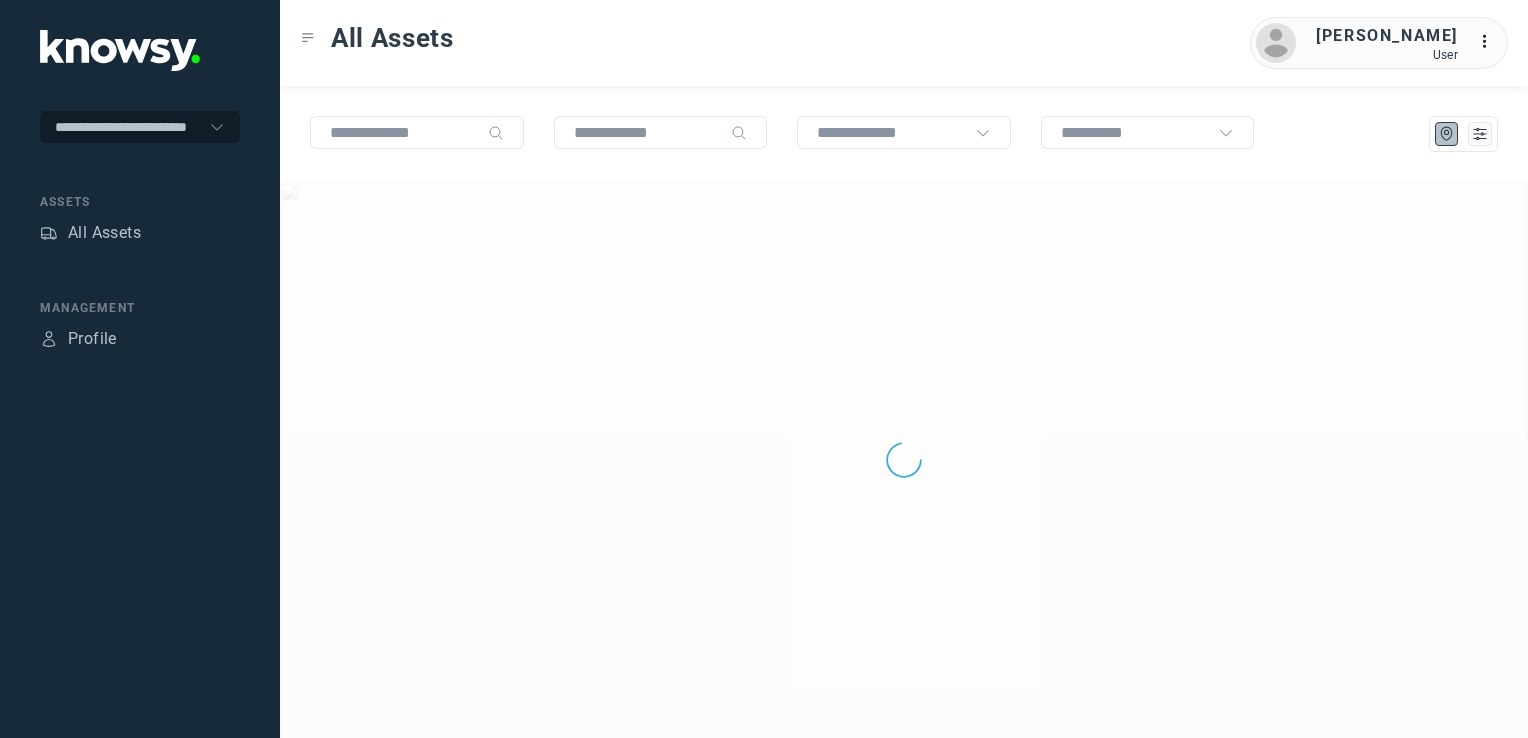scroll, scrollTop: 0, scrollLeft: 0, axis: both 